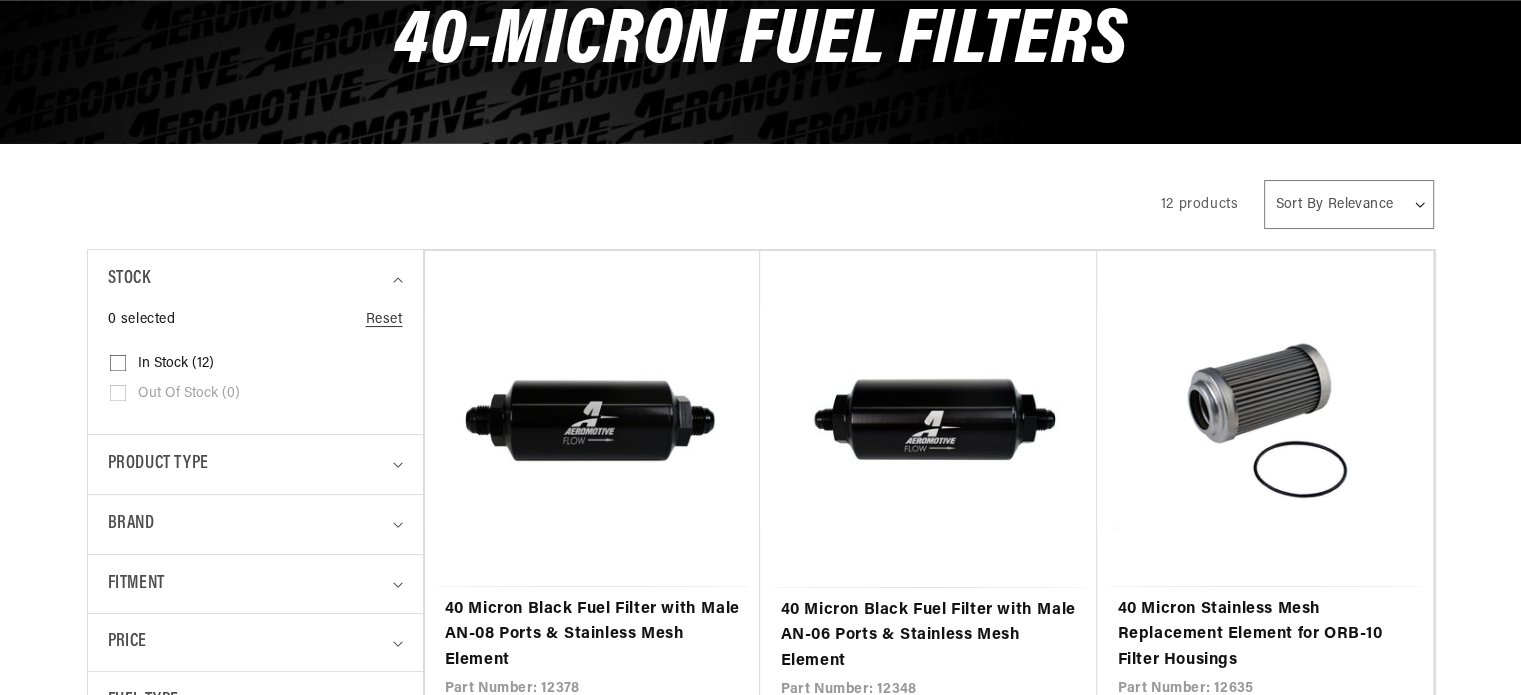 scroll, scrollTop: 481, scrollLeft: 0, axis: vertical 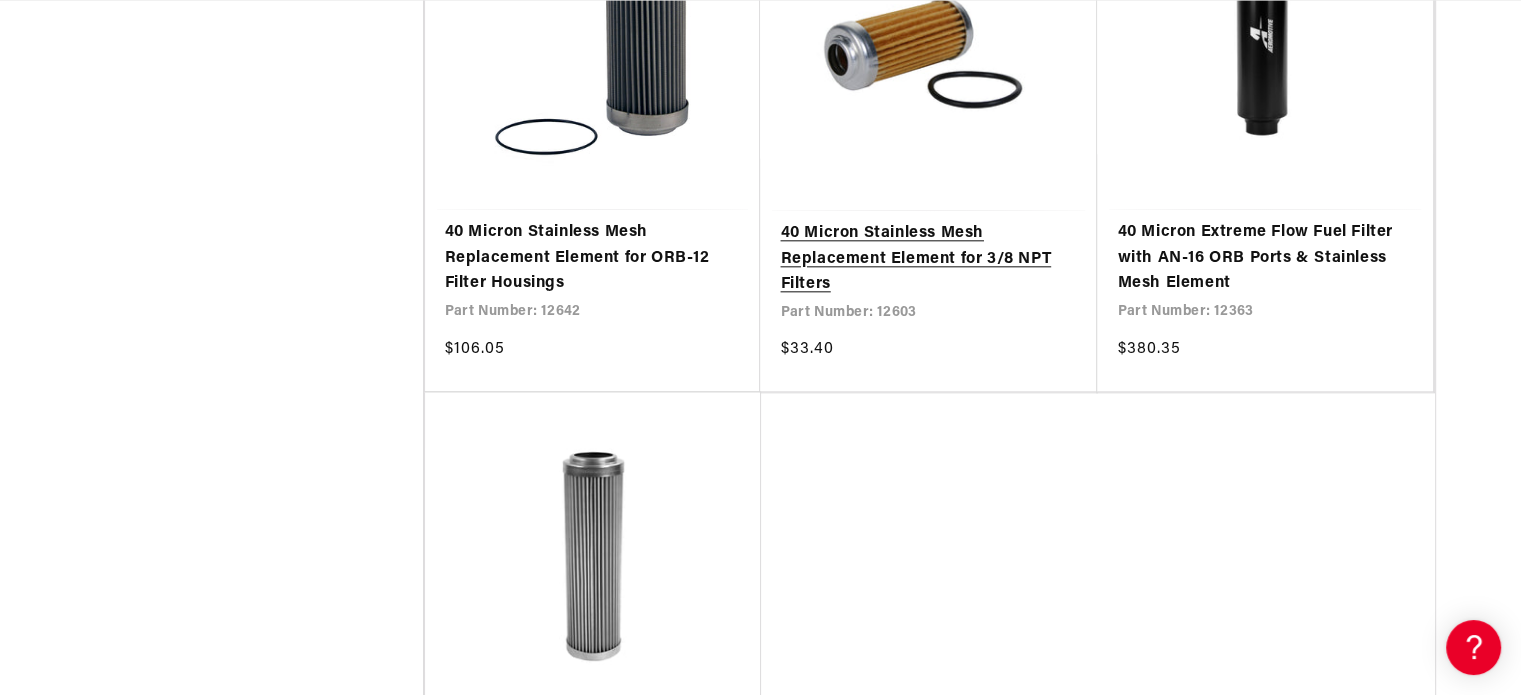 click on "40 Micron Stainless Mesh Replacement Element for 3/8 NPT Filters" at bounding box center (928, 259) 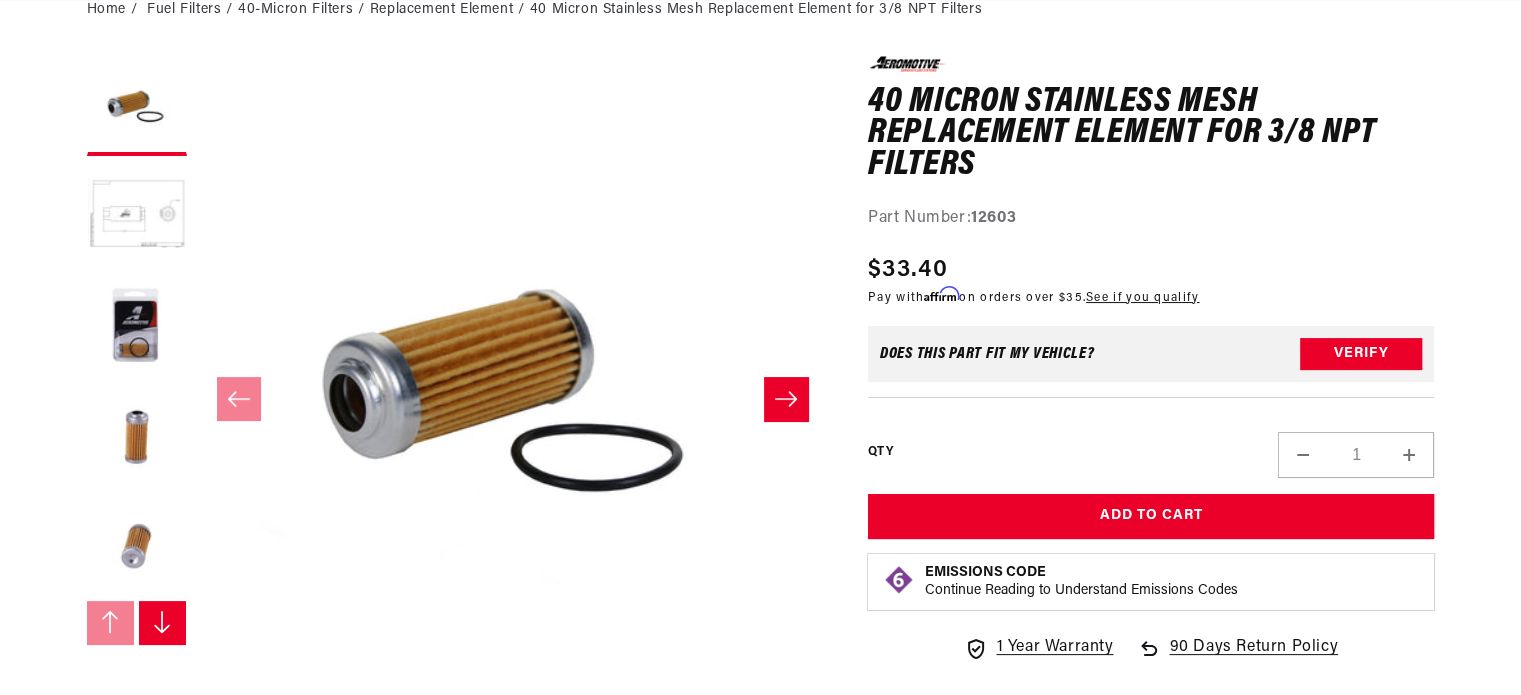 scroll, scrollTop: 227, scrollLeft: 0, axis: vertical 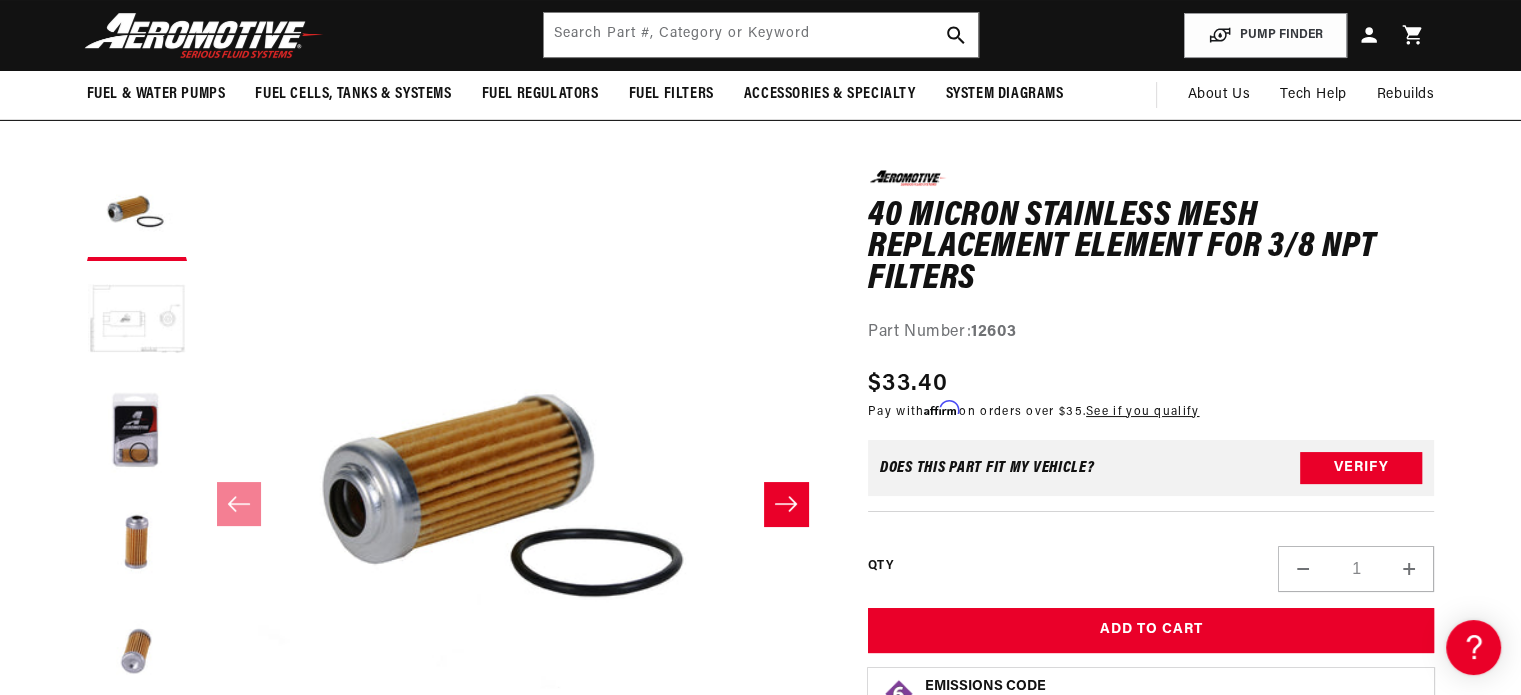 click at bounding box center [137, 321] 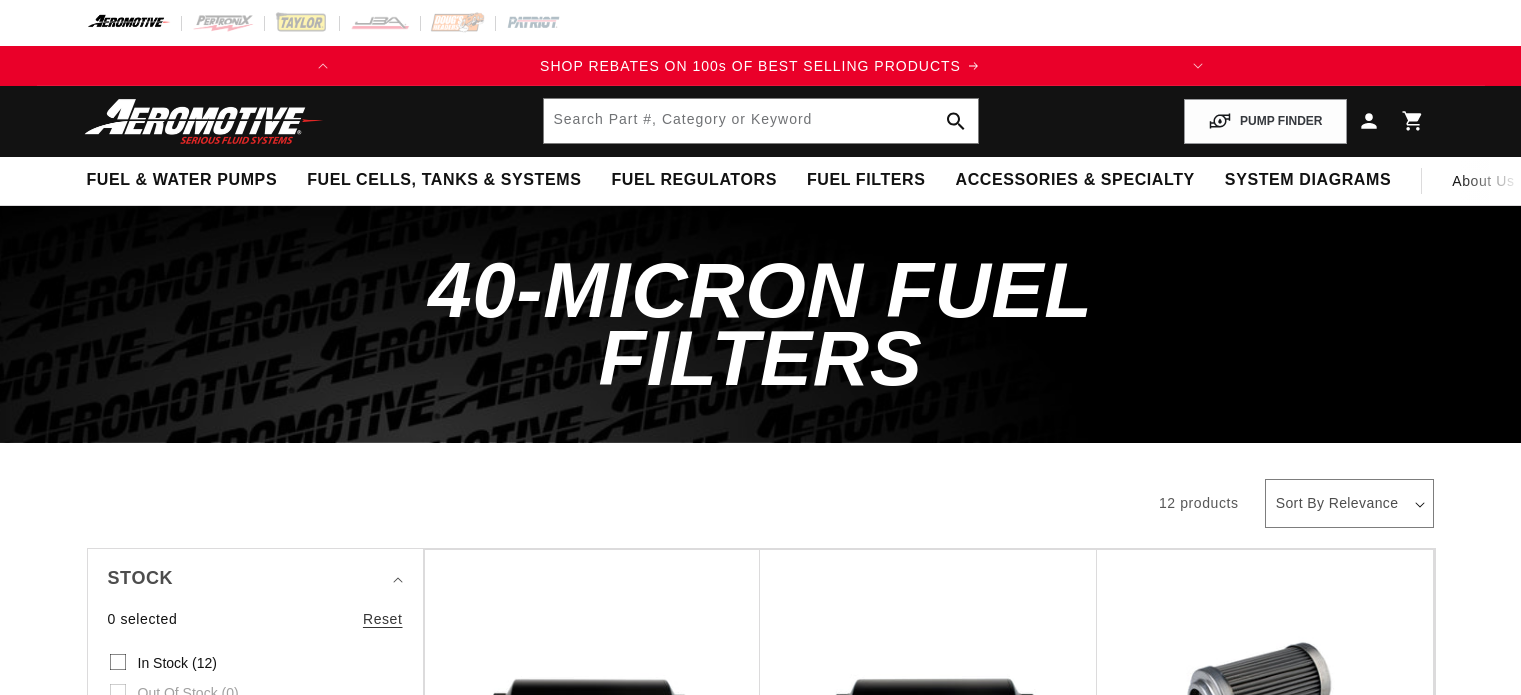 scroll, scrollTop: 0, scrollLeft: 0, axis: both 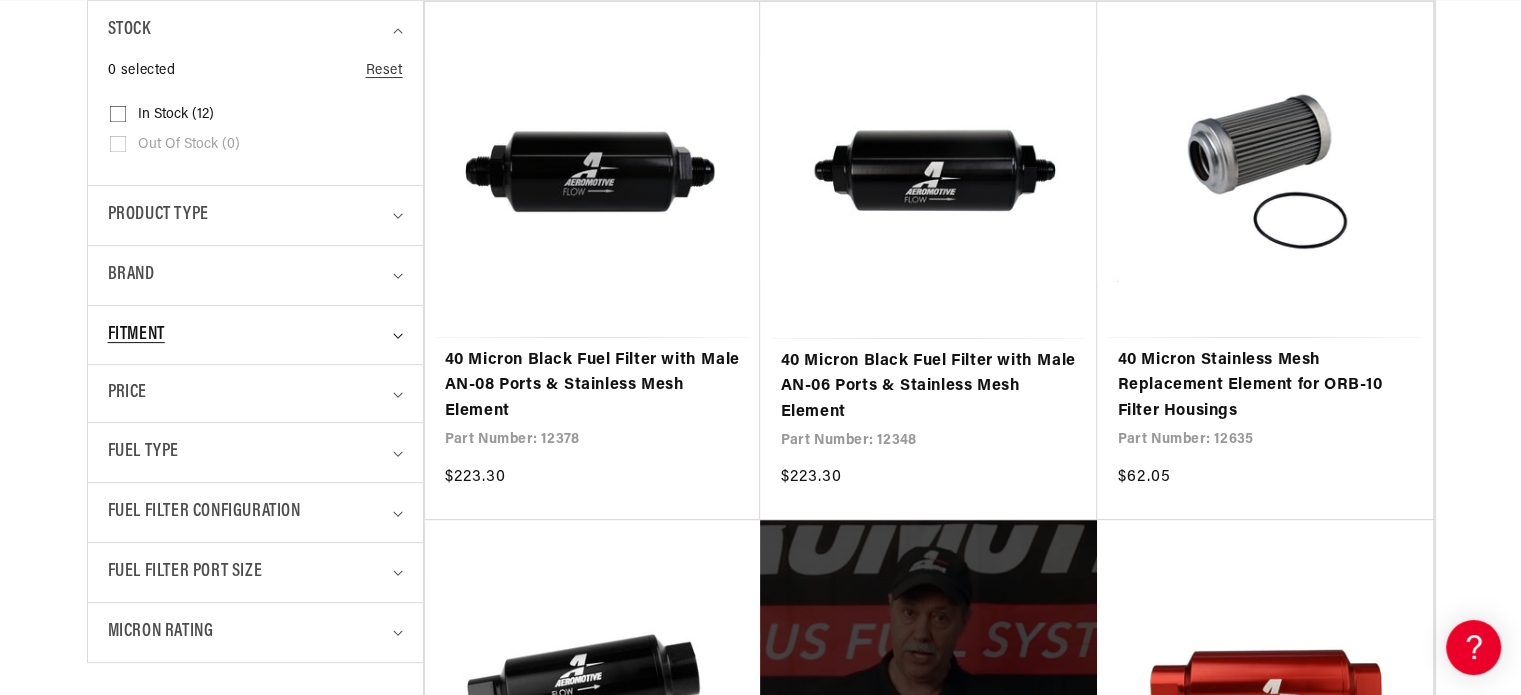 click on "Fitment" at bounding box center (255, 335) 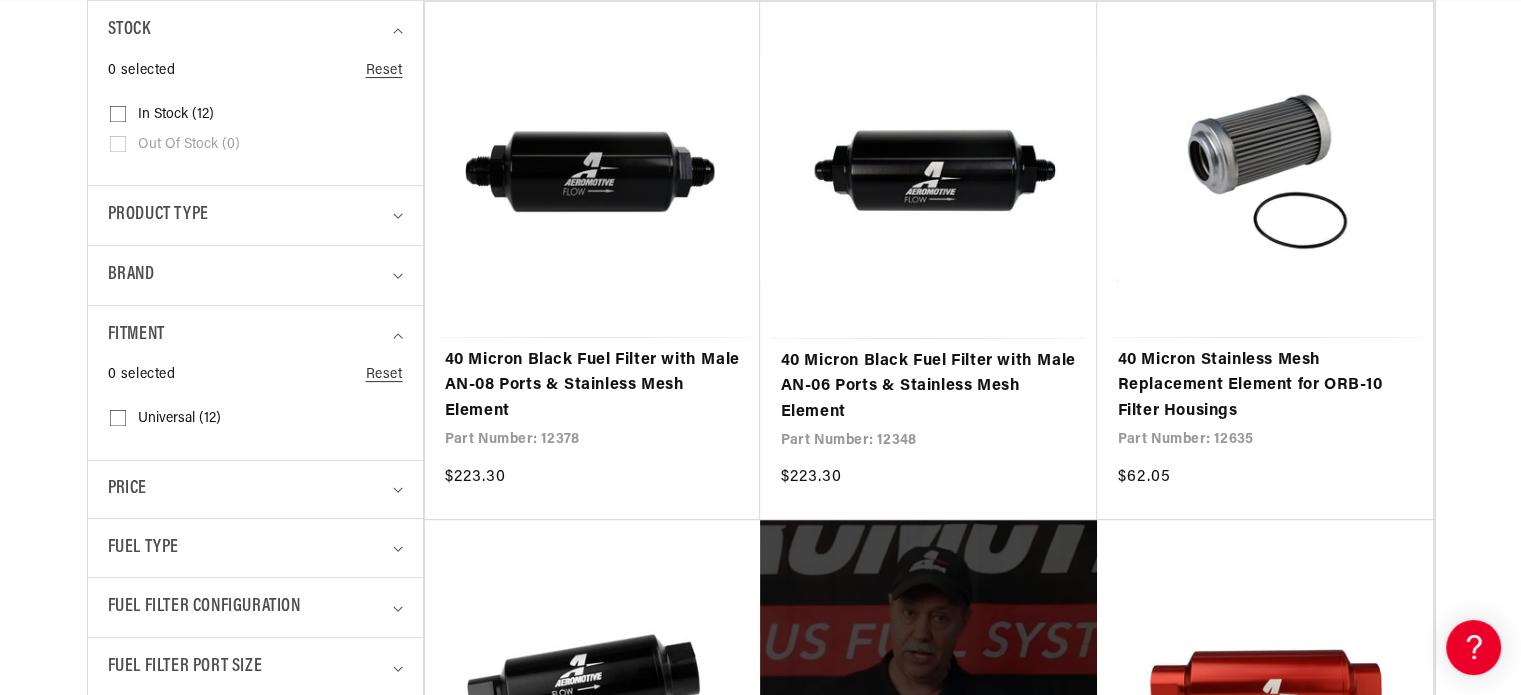 scroll, scrollTop: 0, scrollLeft: 791, axis: horizontal 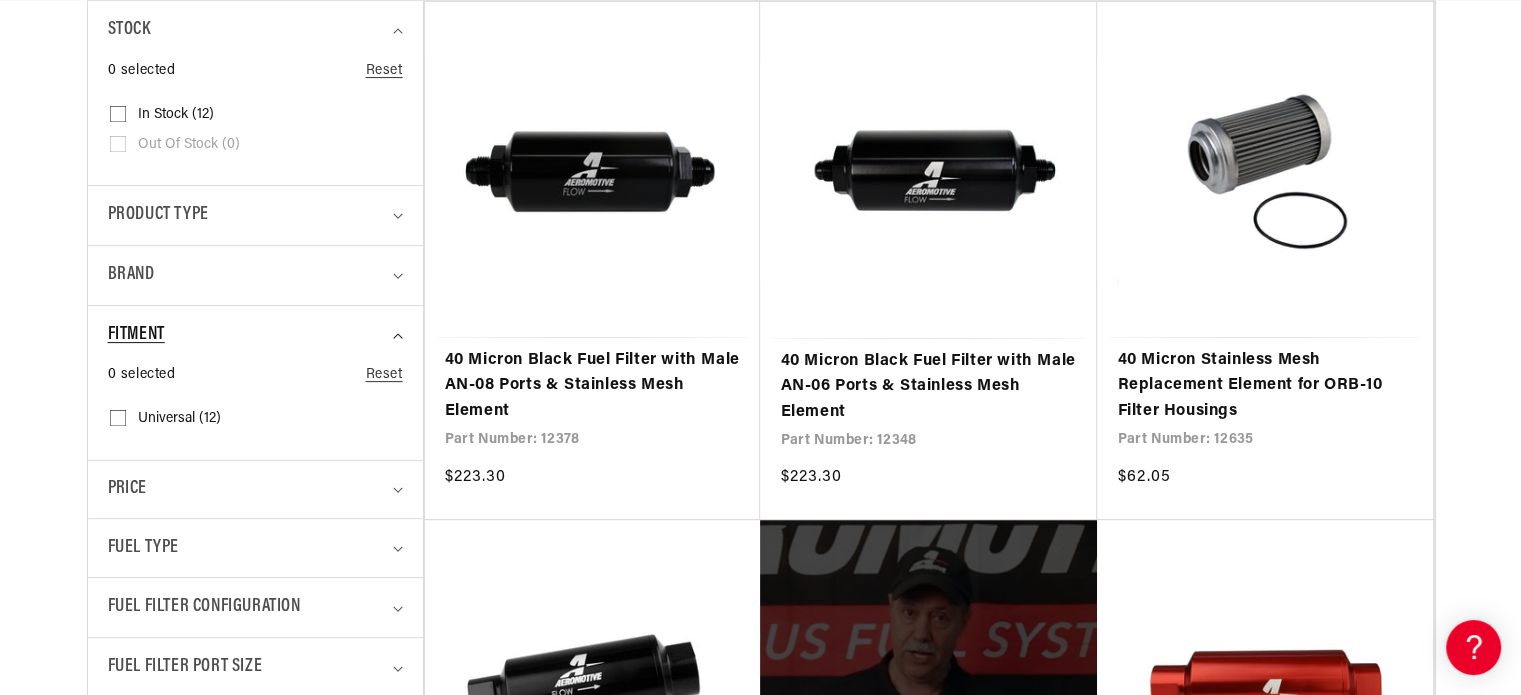 click on "Fitment" at bounding box center [255, 335] 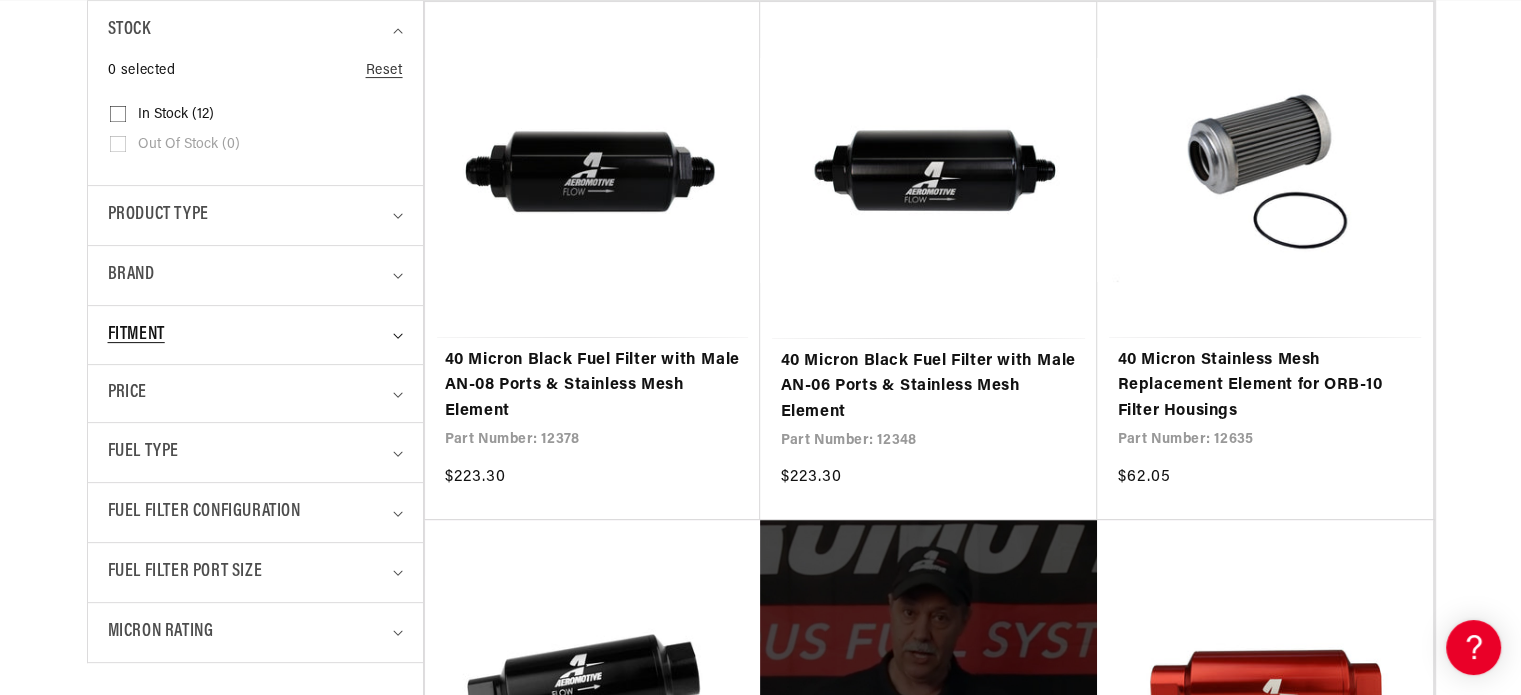 scroll, scrollTop: 0, scrollLeft: 0, axis: both 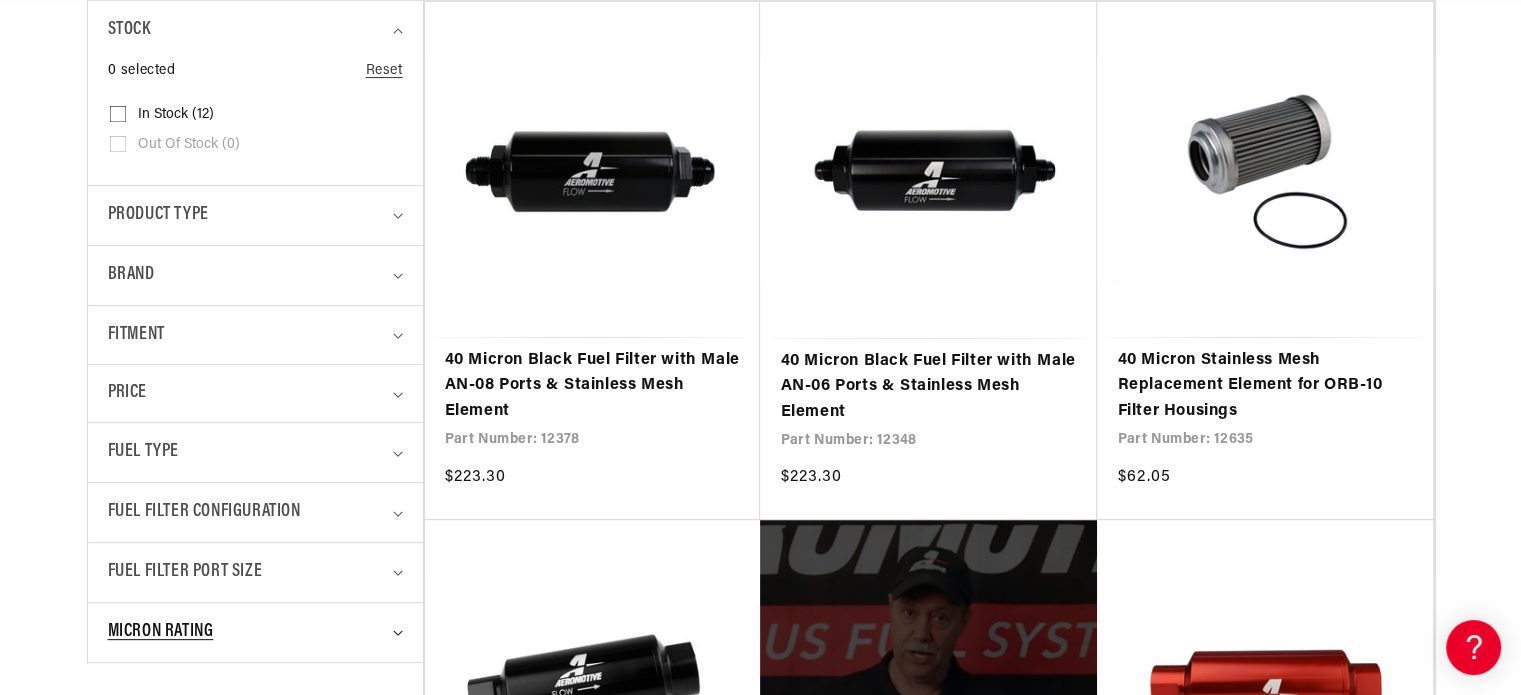 click 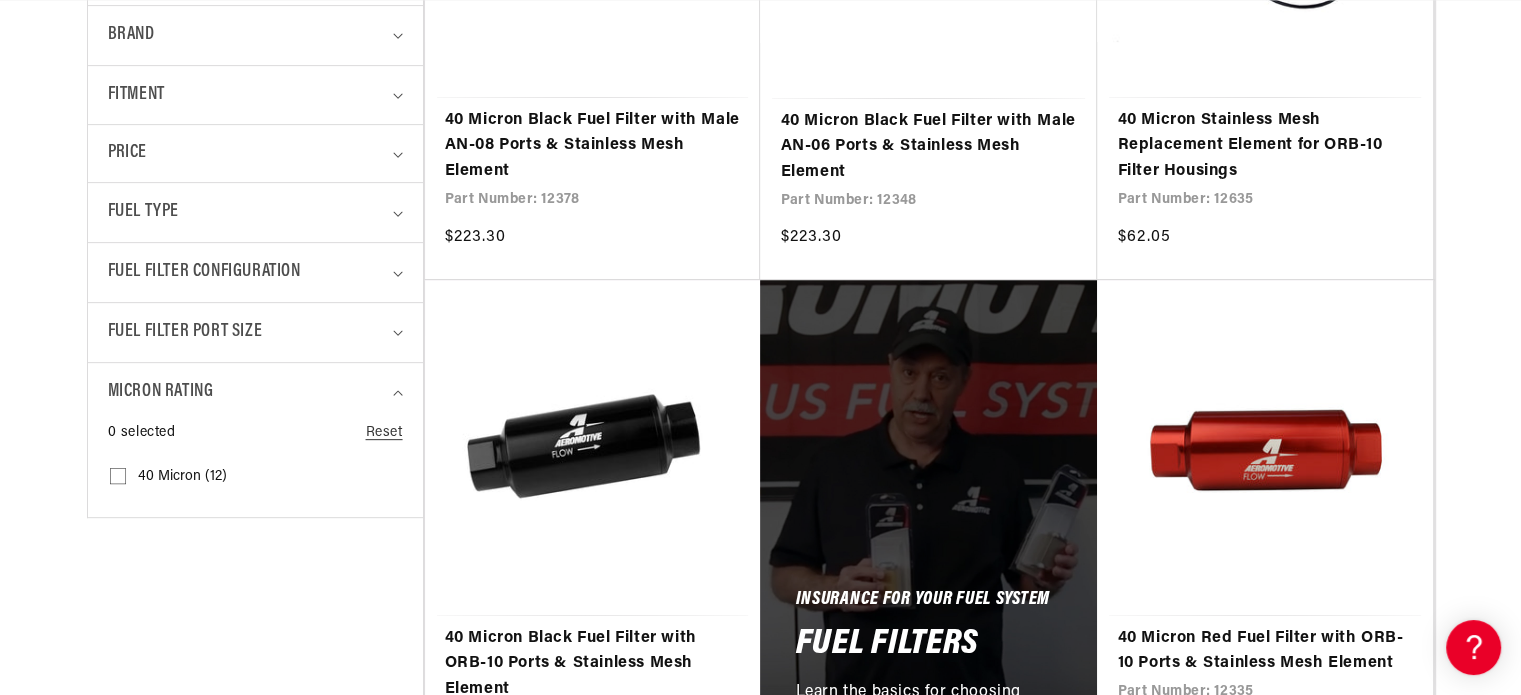 scroll, scrollTop: 756, scrollLeft: 0, axis: vertical 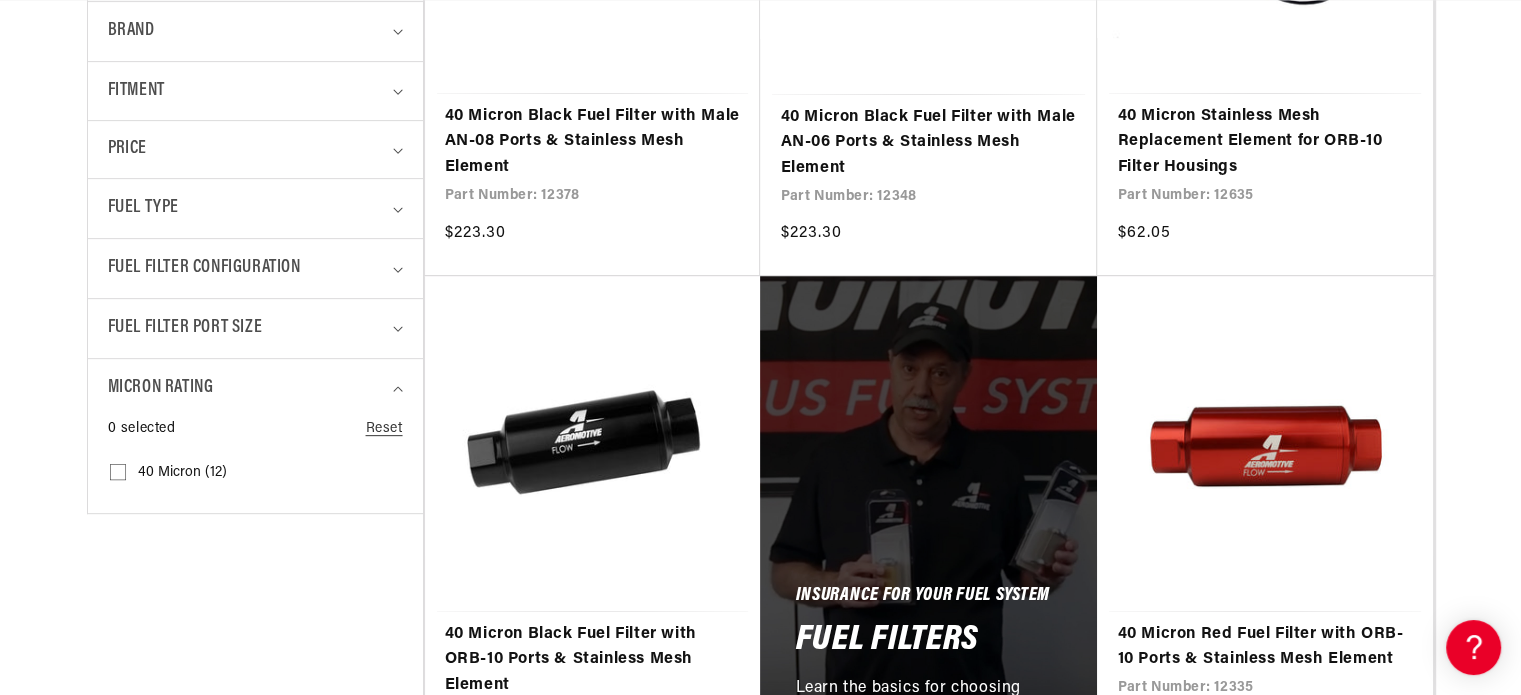 click on "40 Micron (12)
40 Micron (12 products)" at bounding box center [118, 476] 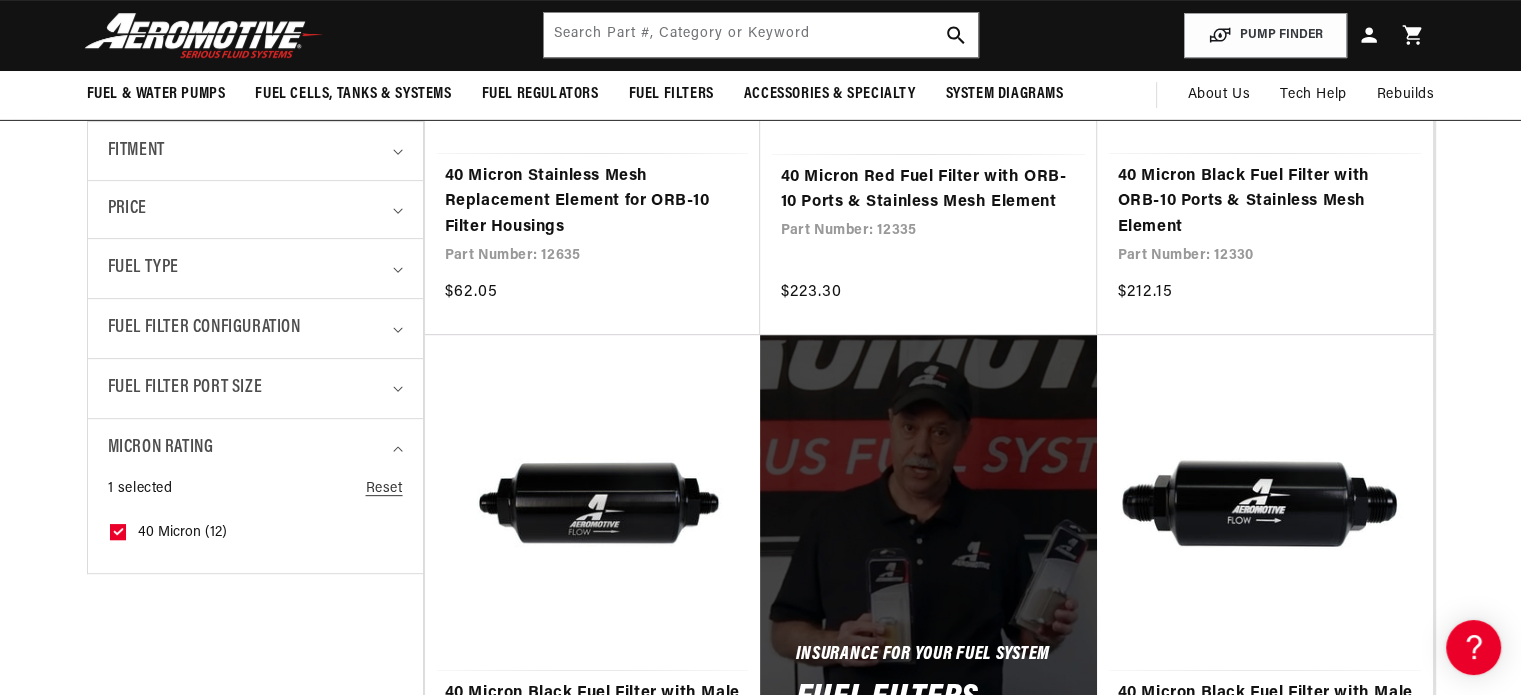 scroll, scrollTop: 672, scrollLeft: 0, axis: vertical 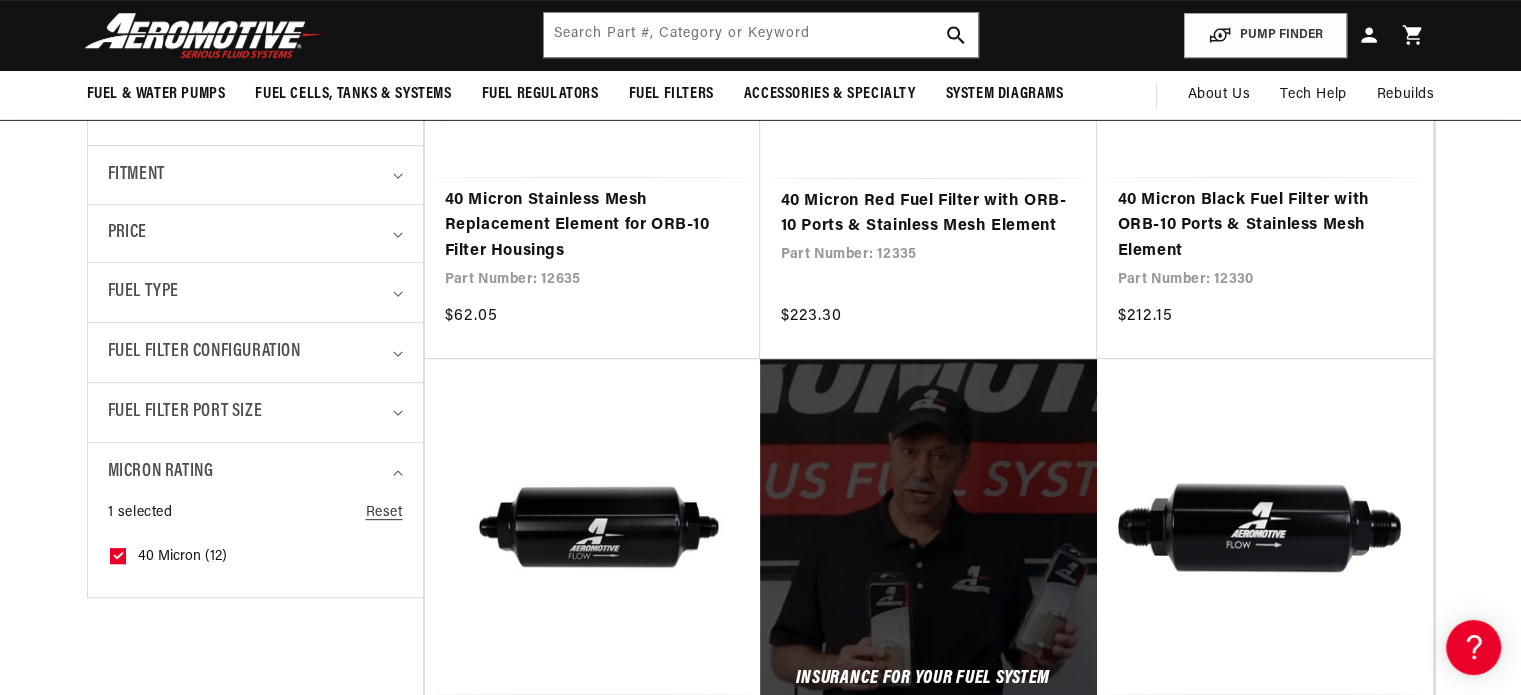 click on "40 Micron Black Fuel Filter with Male AN-10 Ports & Stainless Mesh Element" at bounding box center (1265, 743) 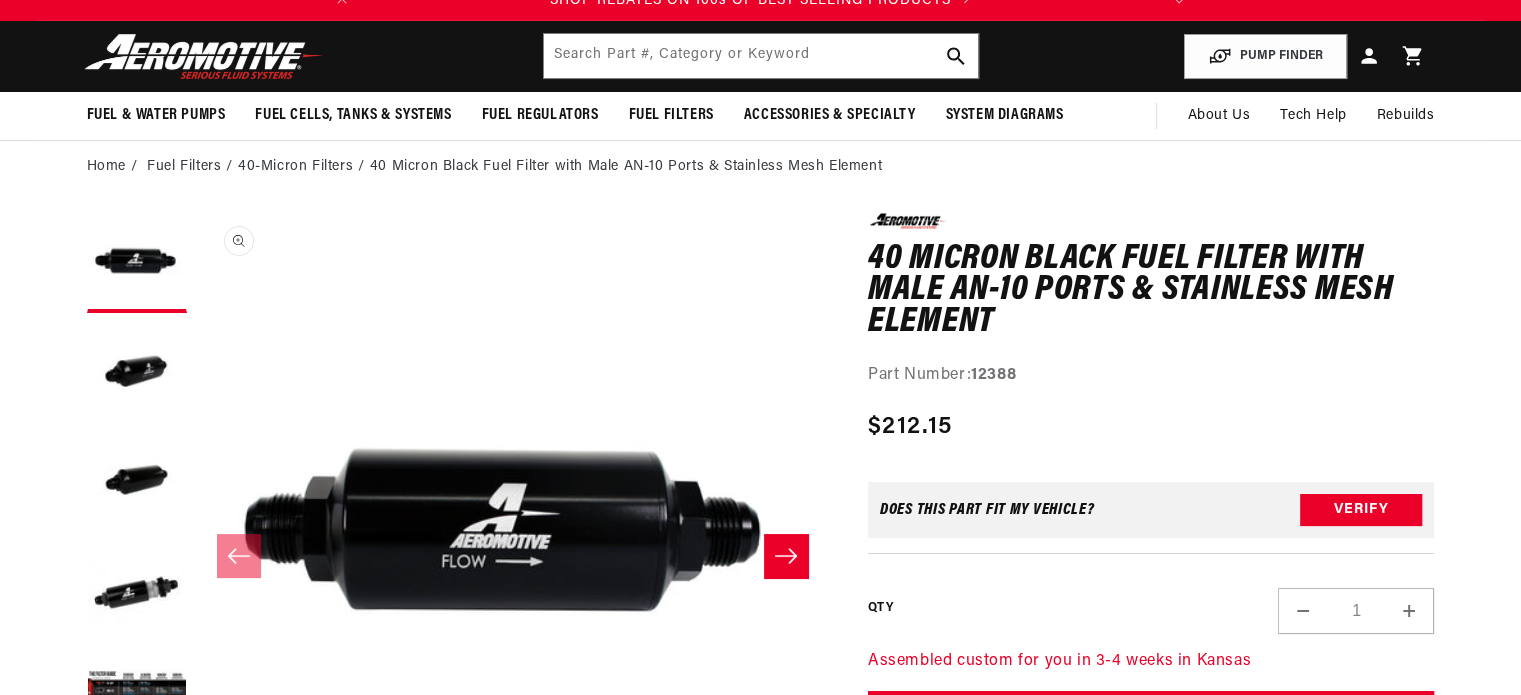 scroll, scrollTop: 162, scrollLeft: 0, axis: vertical 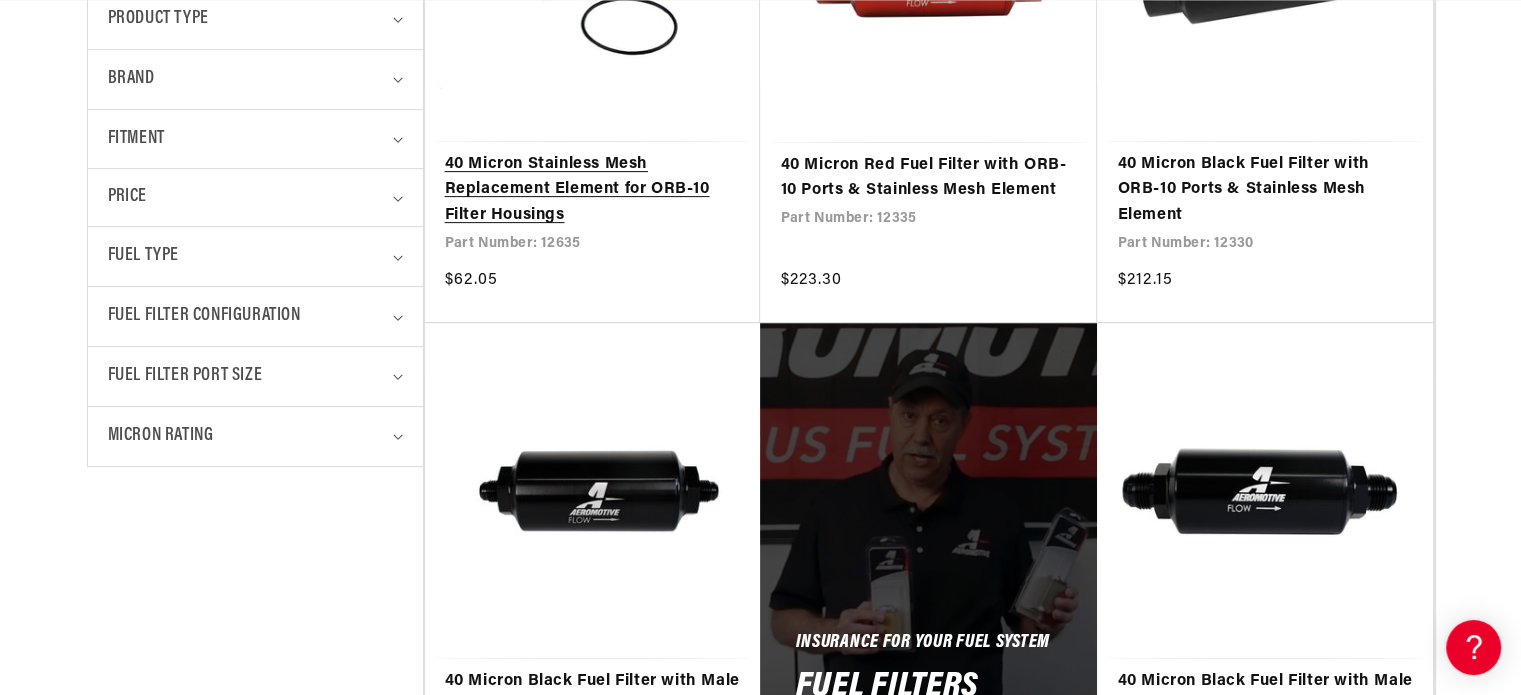 click on "40 Micron Stainless Mesh Replacement Element for ORB-10 Filter Housings" at bounding box center (593, 190) 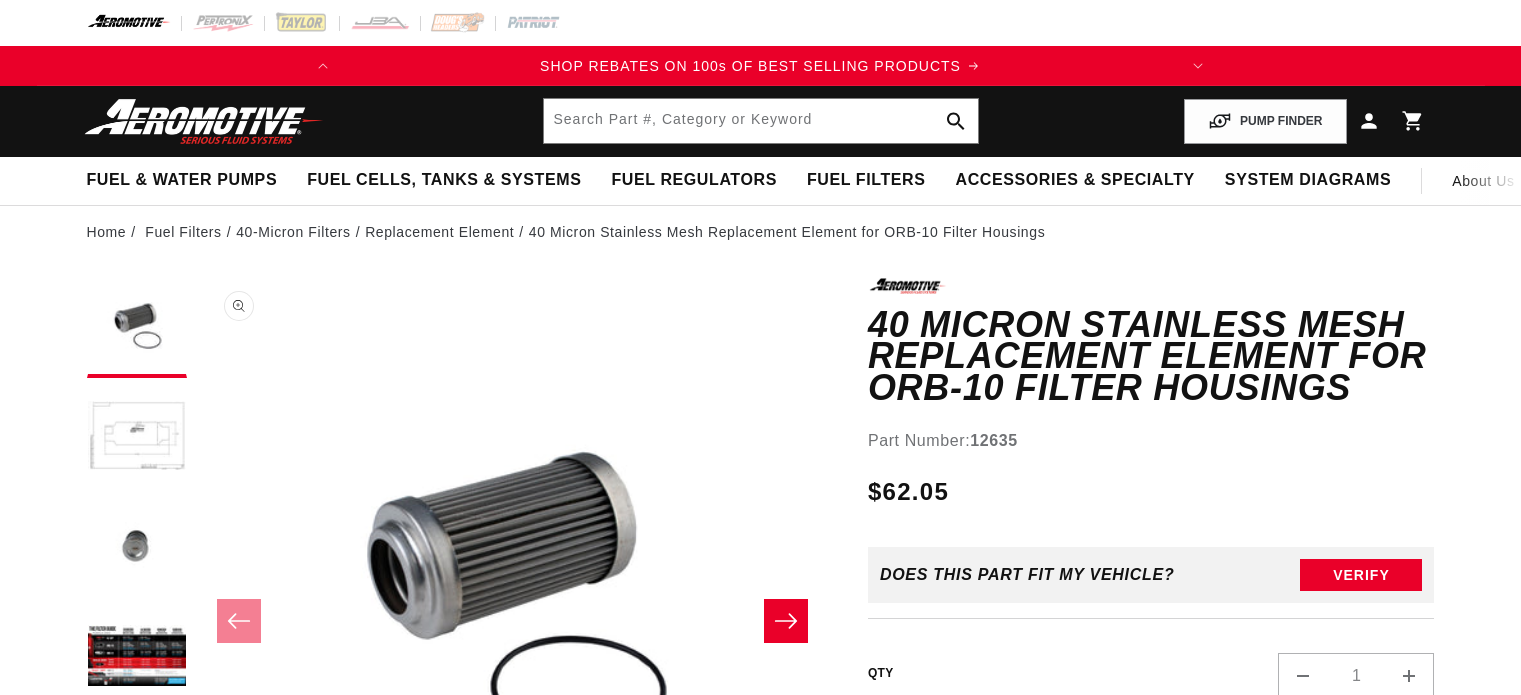 scroll, scrollTop: 0, scrollLeft: 0, axis: both 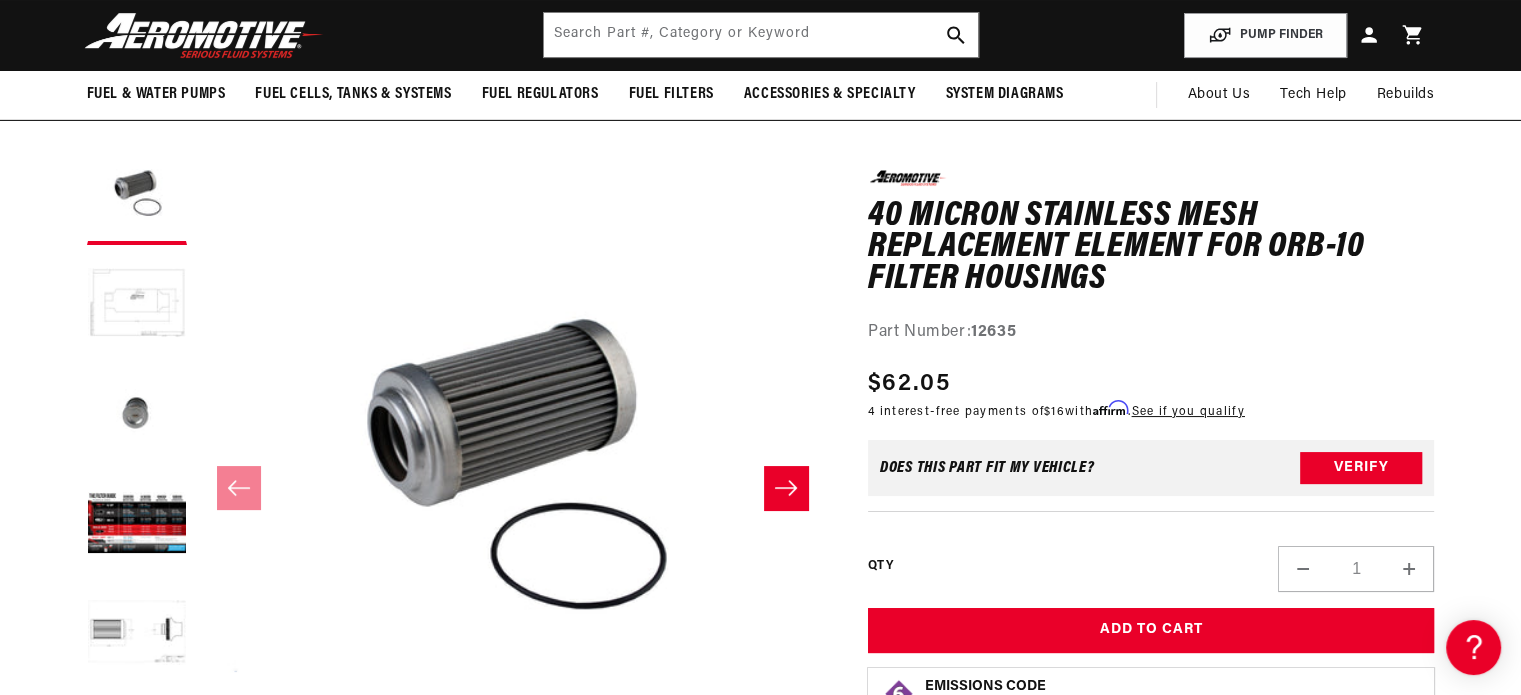 click at bounding box center [137, 305] 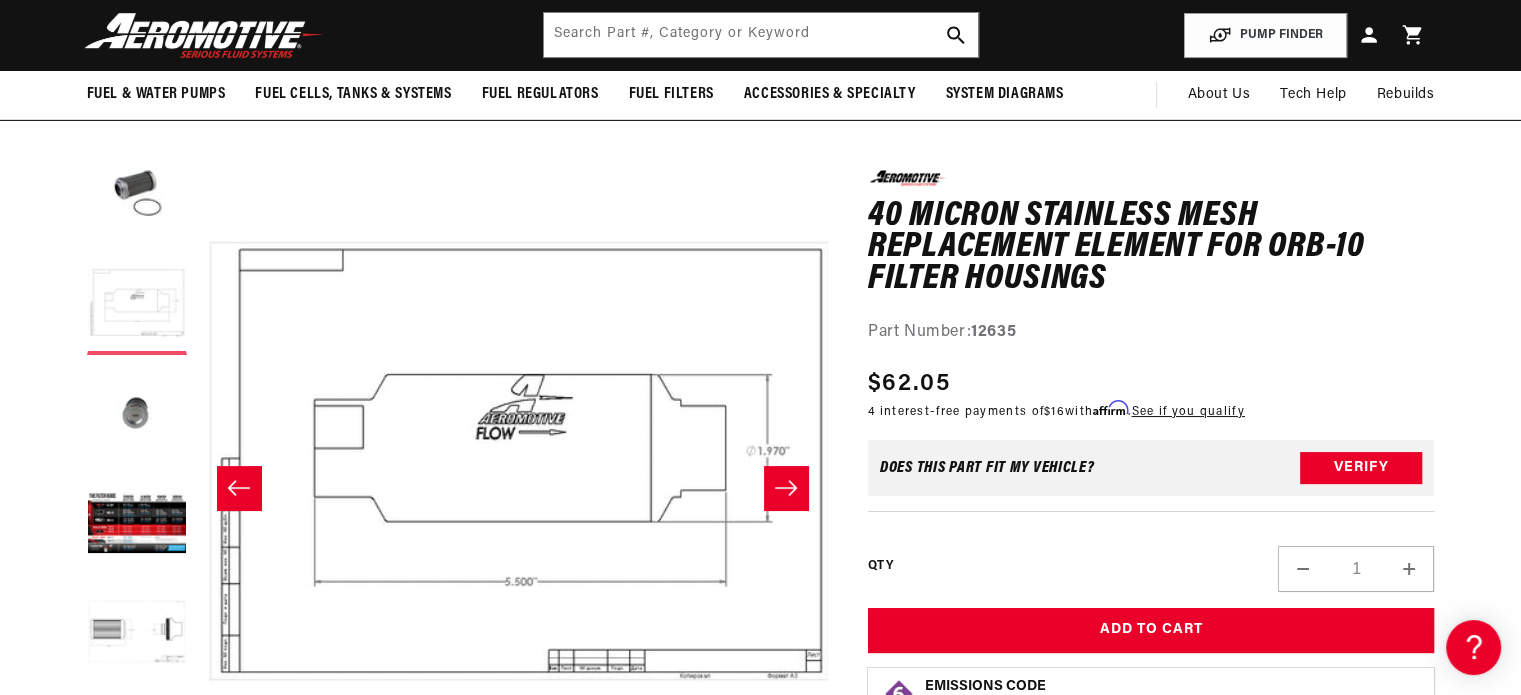 scroll, scrollTop: 0, scrollLeft: 631, axis: horizontal 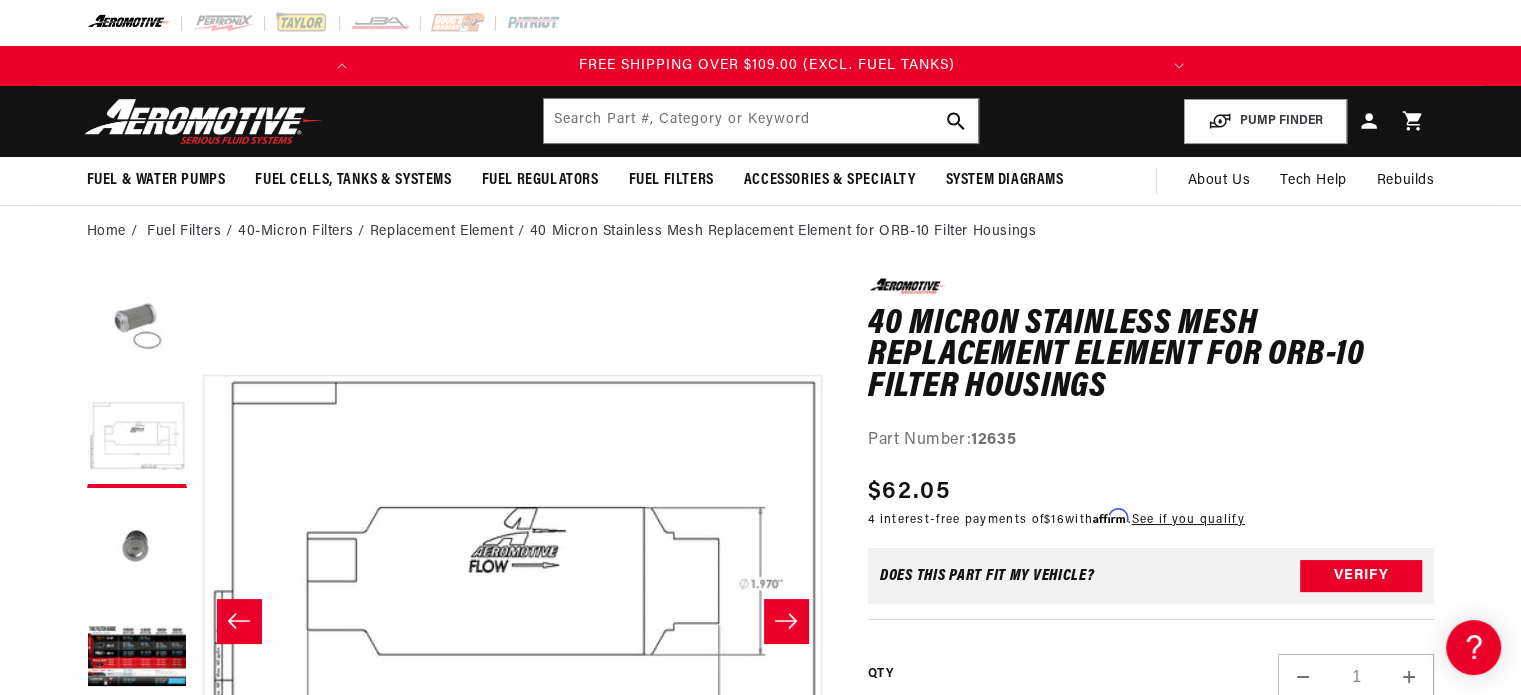 click at bounding box center (137, 328) 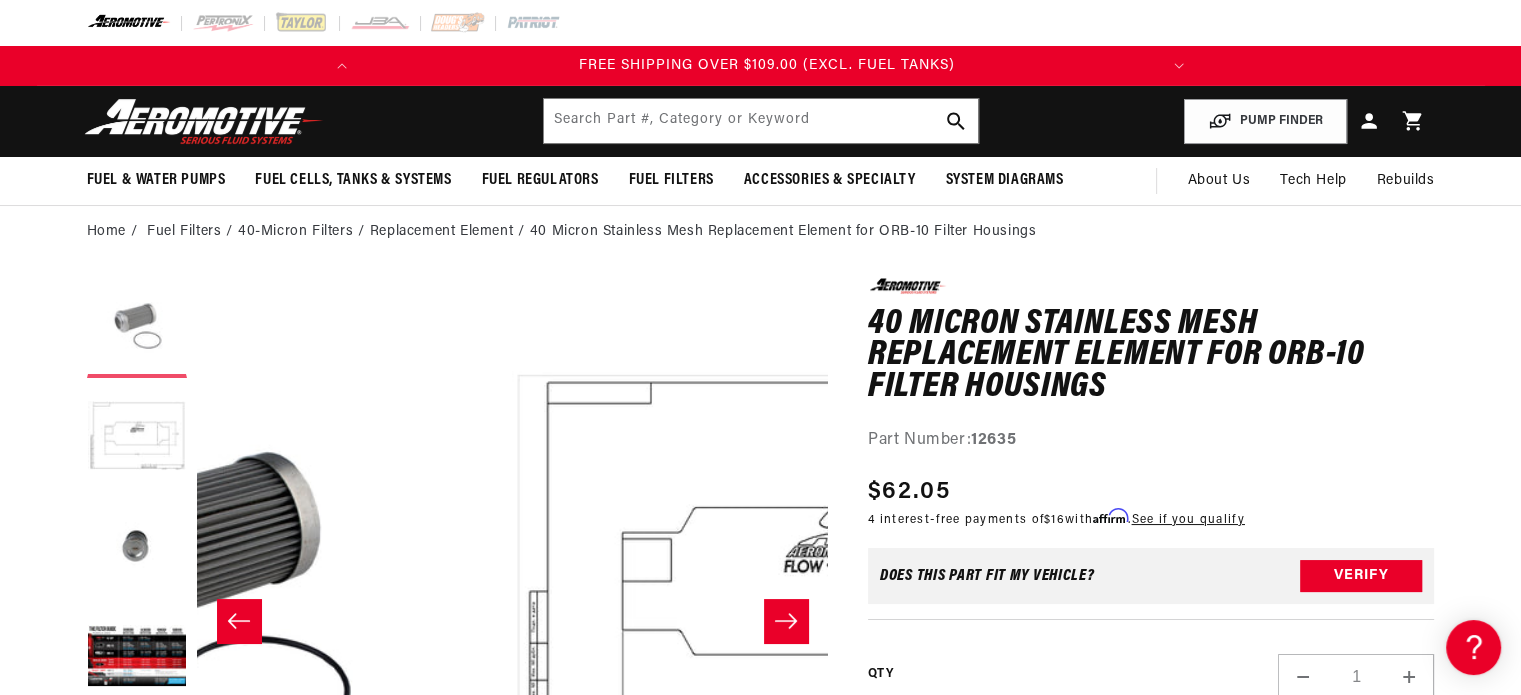 scroll, scrollTop: 0, scrollLeft: 82, axis: horizontal 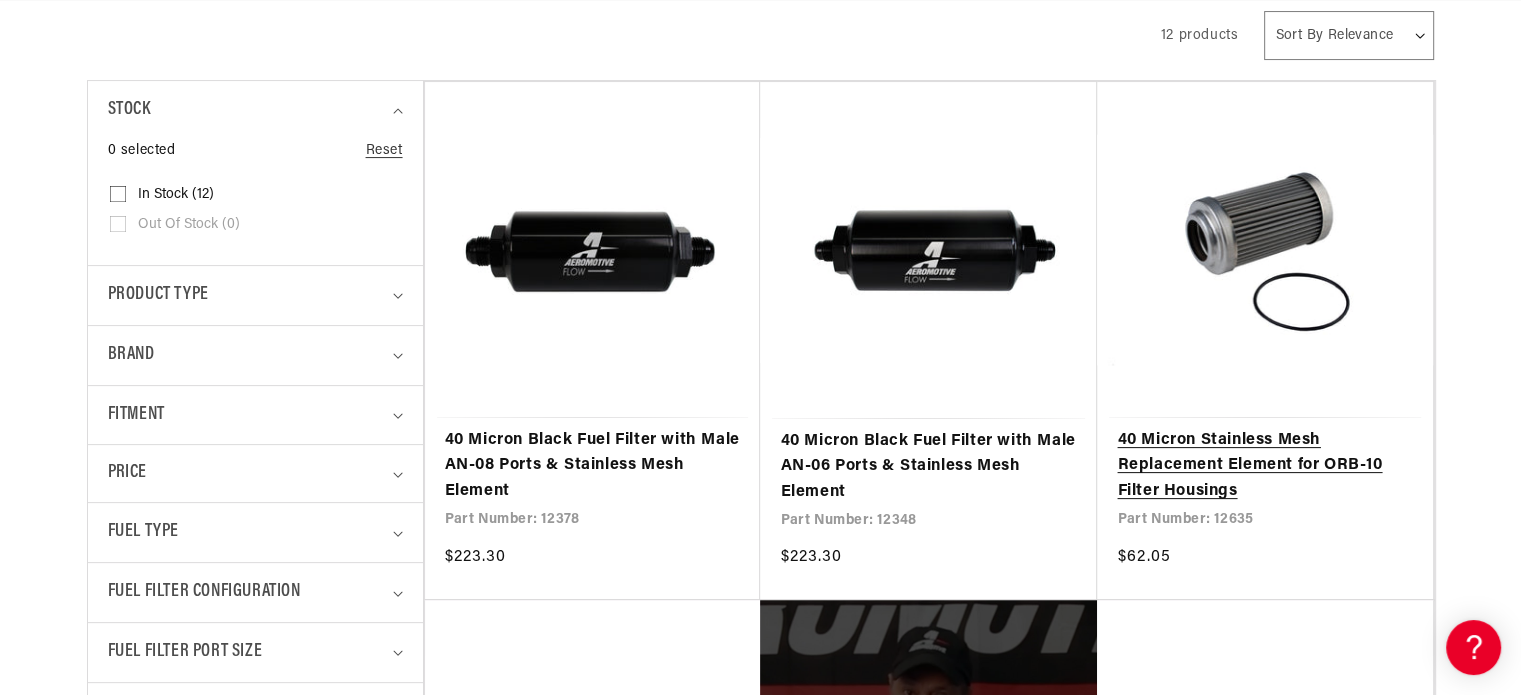 click on "40 Micron Stainless Mesh Replacement Element for ORB-10 Filter Housings" at bounding box center [1265, 466] 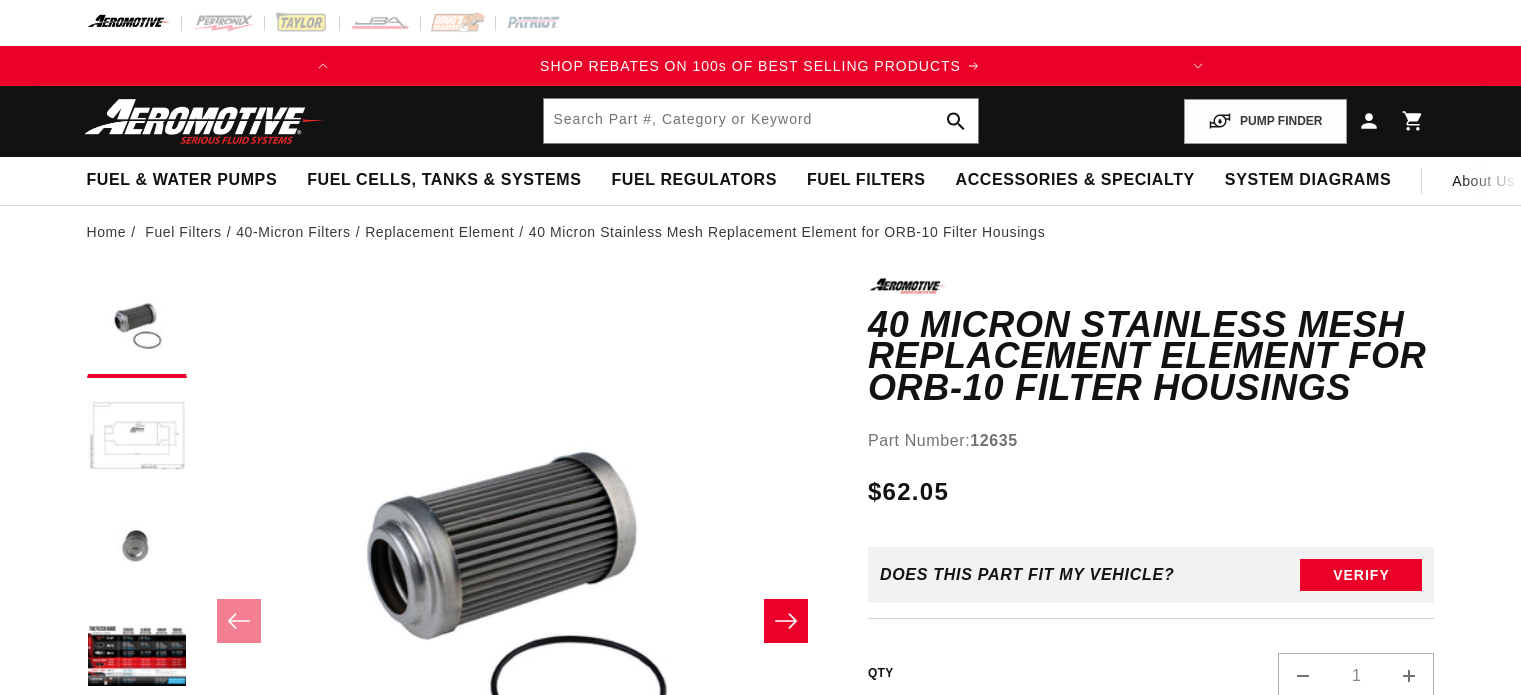 scroll, scrollTop: 0, scrollLeft: 0, axis: both 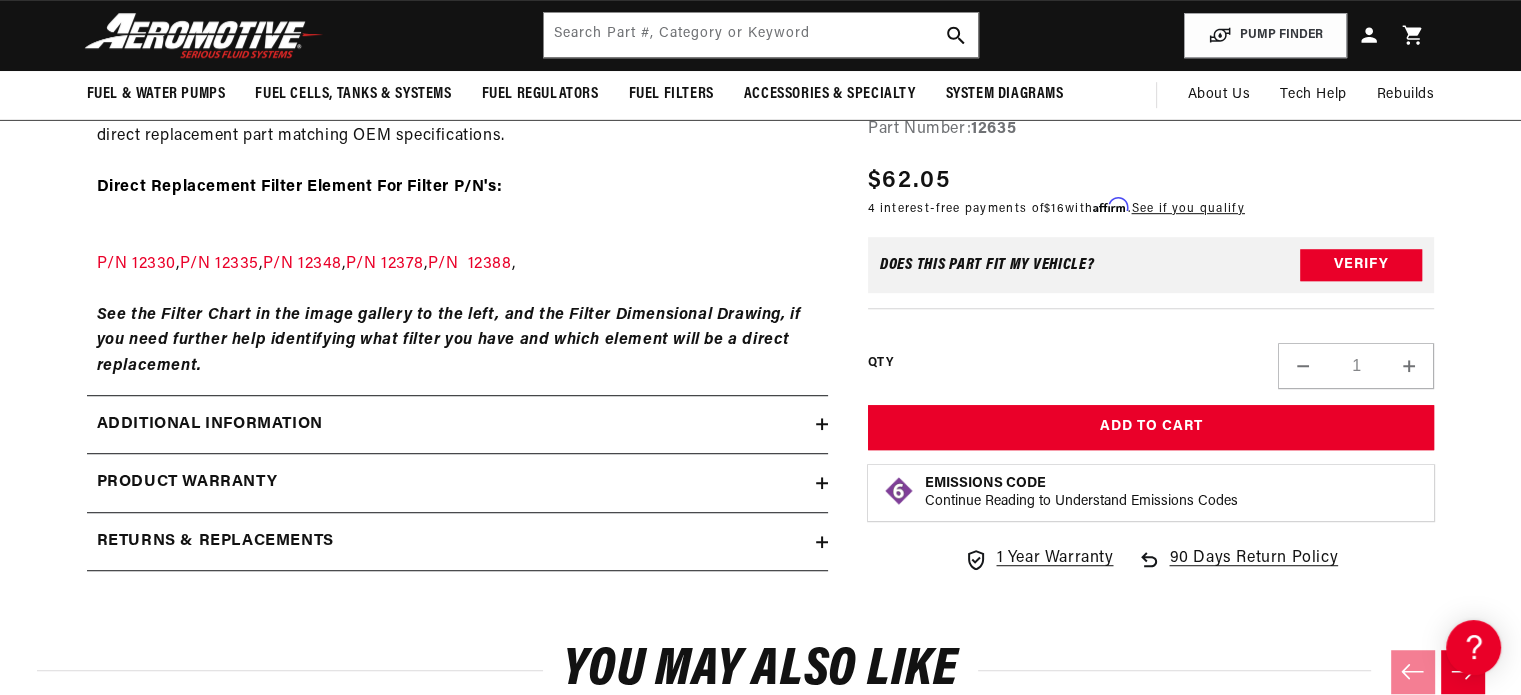 click 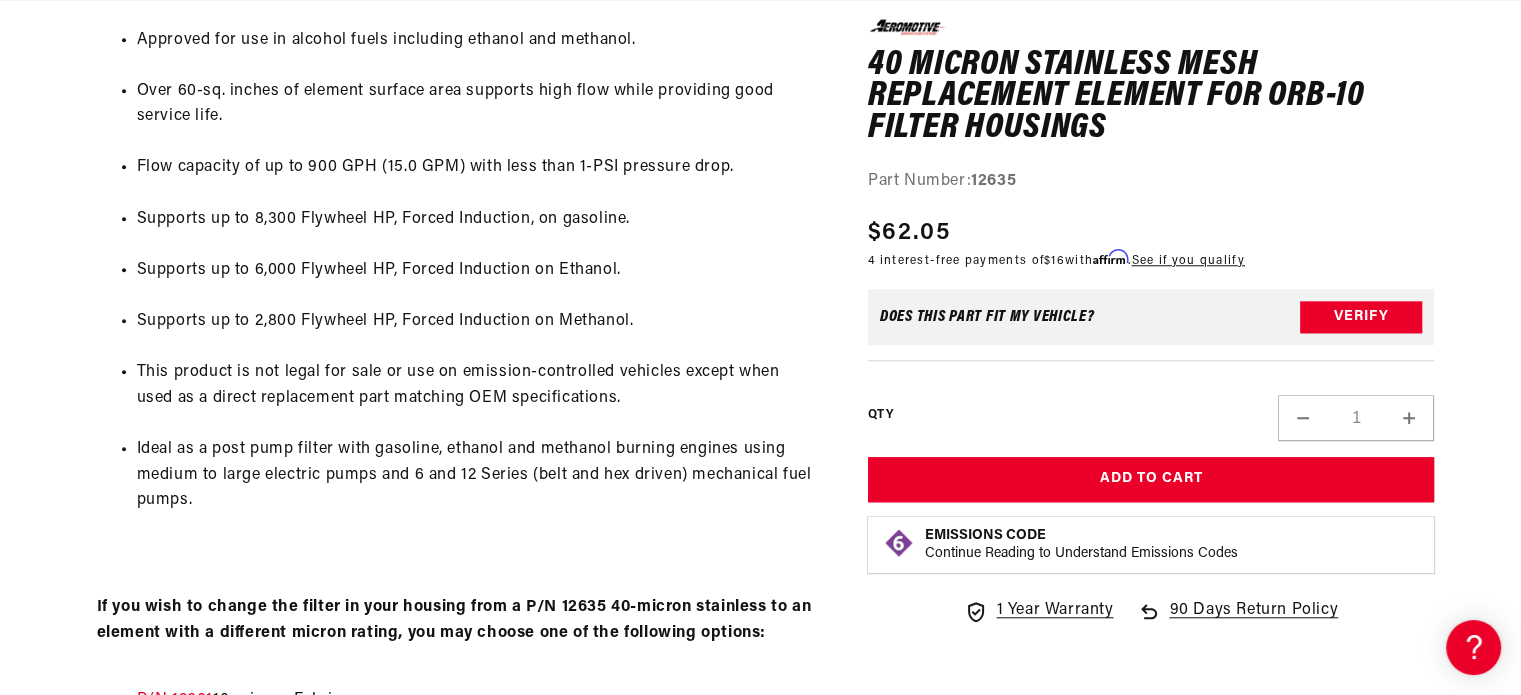 scroll, scrollTop: 1785, scrollLeft: 0, axis: vertical 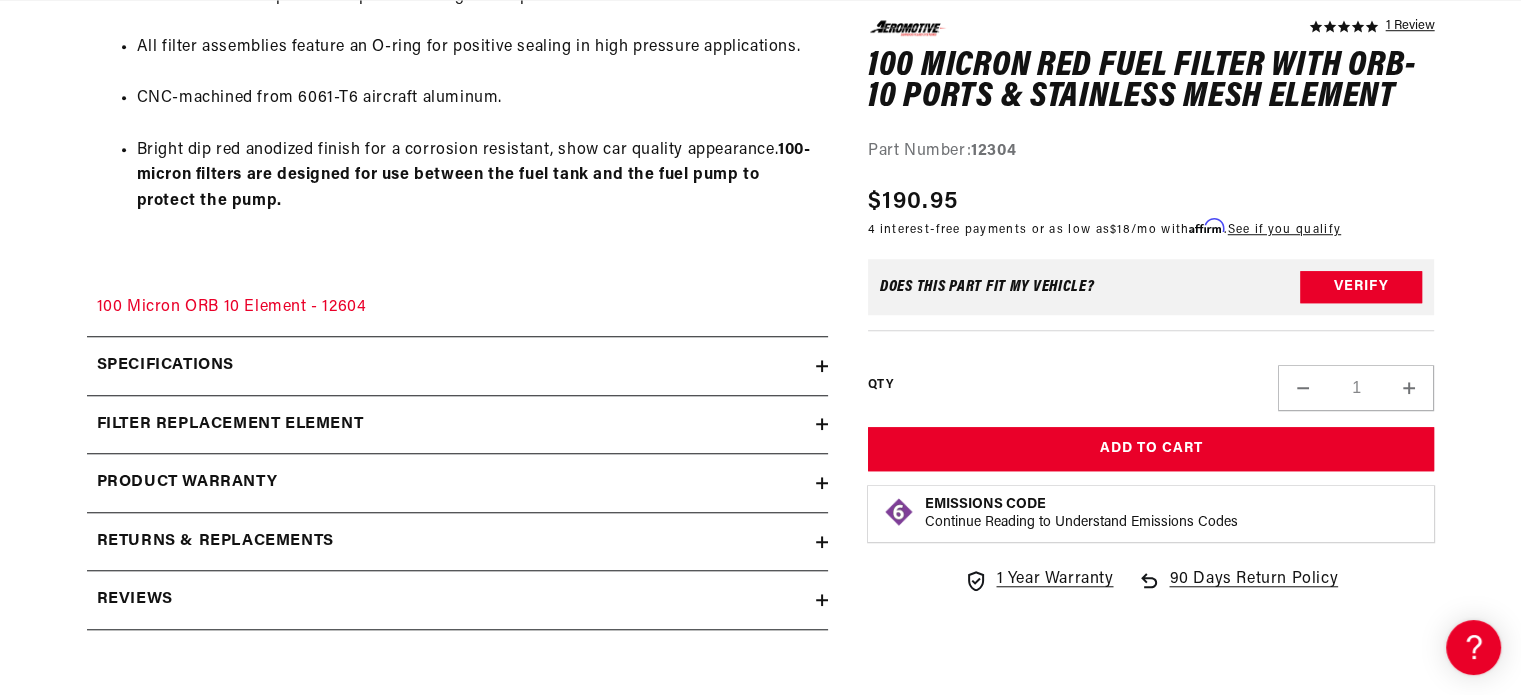 click 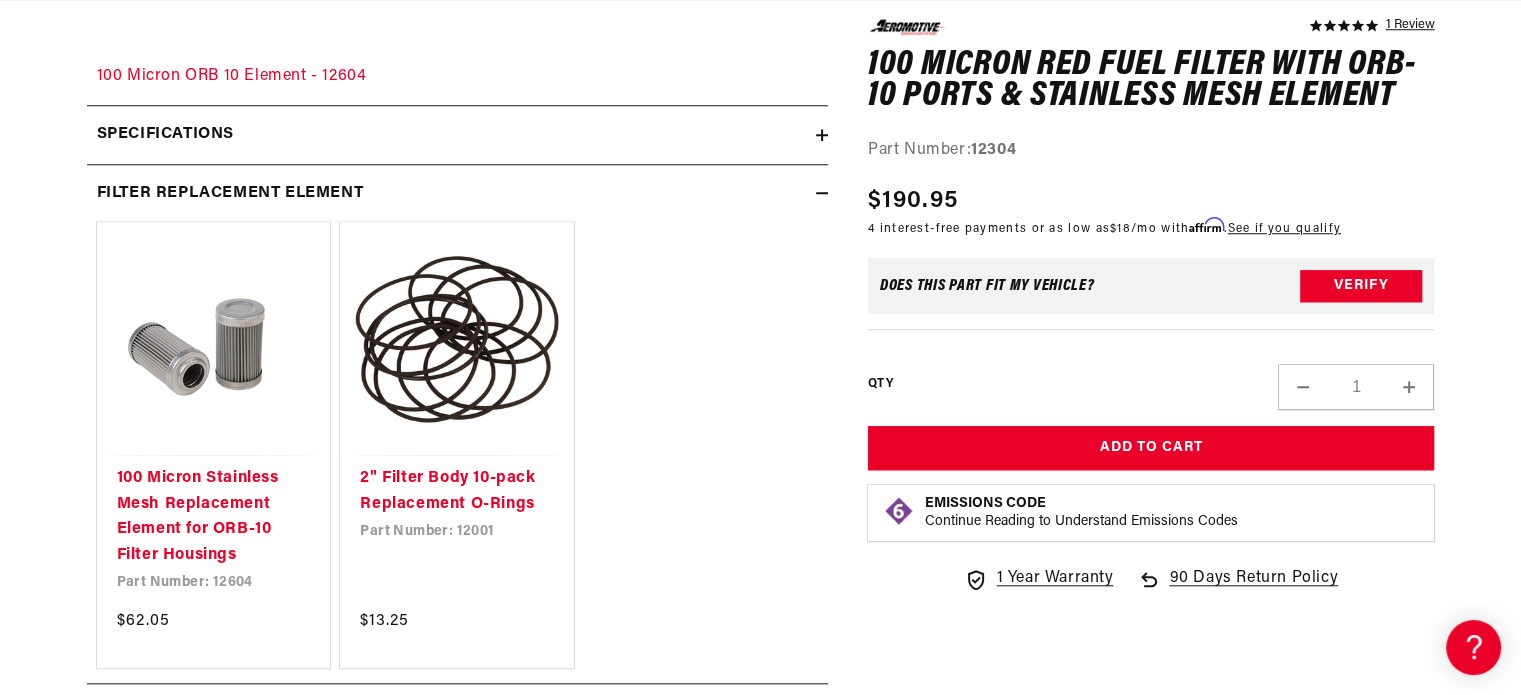 scroll, scrollTop: 1834, scrollLeft: 0, axis: vertical 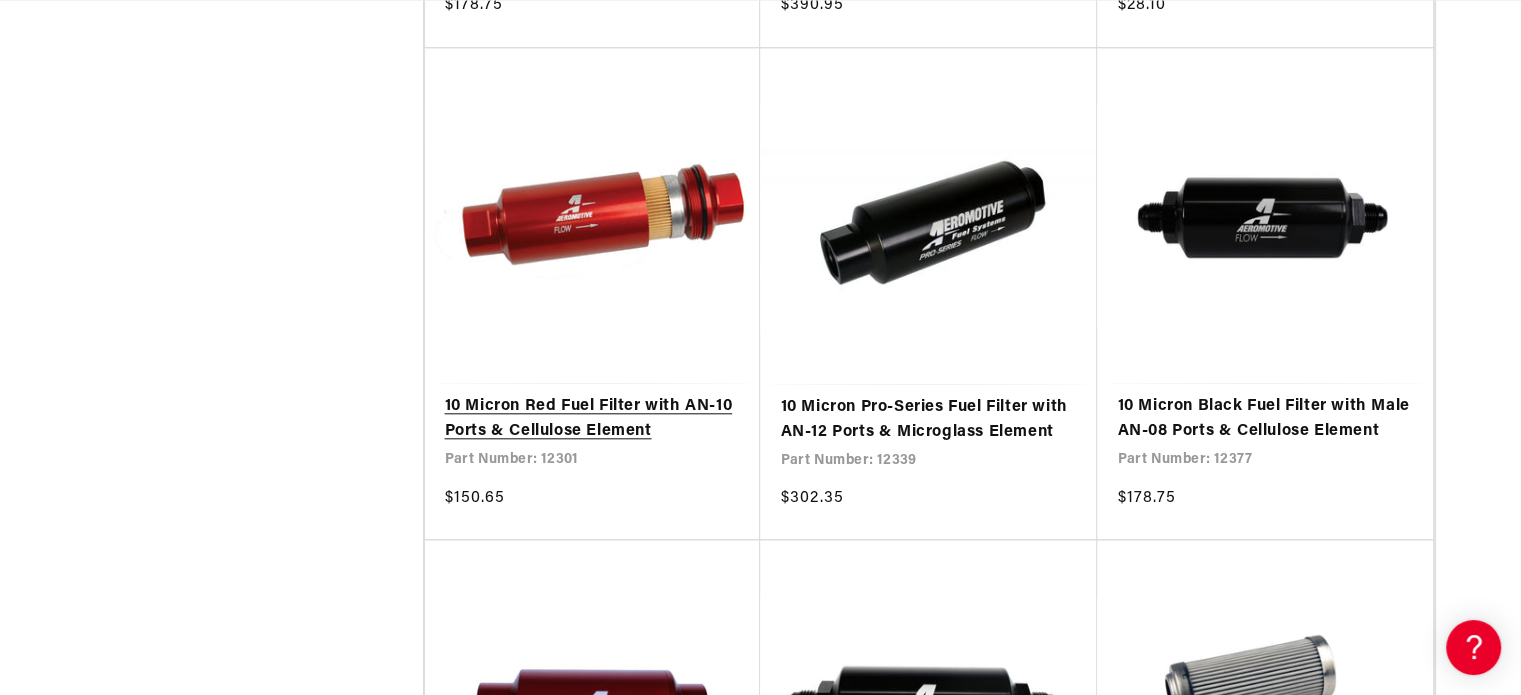 click on "10 Micron Red Fuel Filter with AN-10 Ports & Cellulose Element" at bounding box center (593, 419) 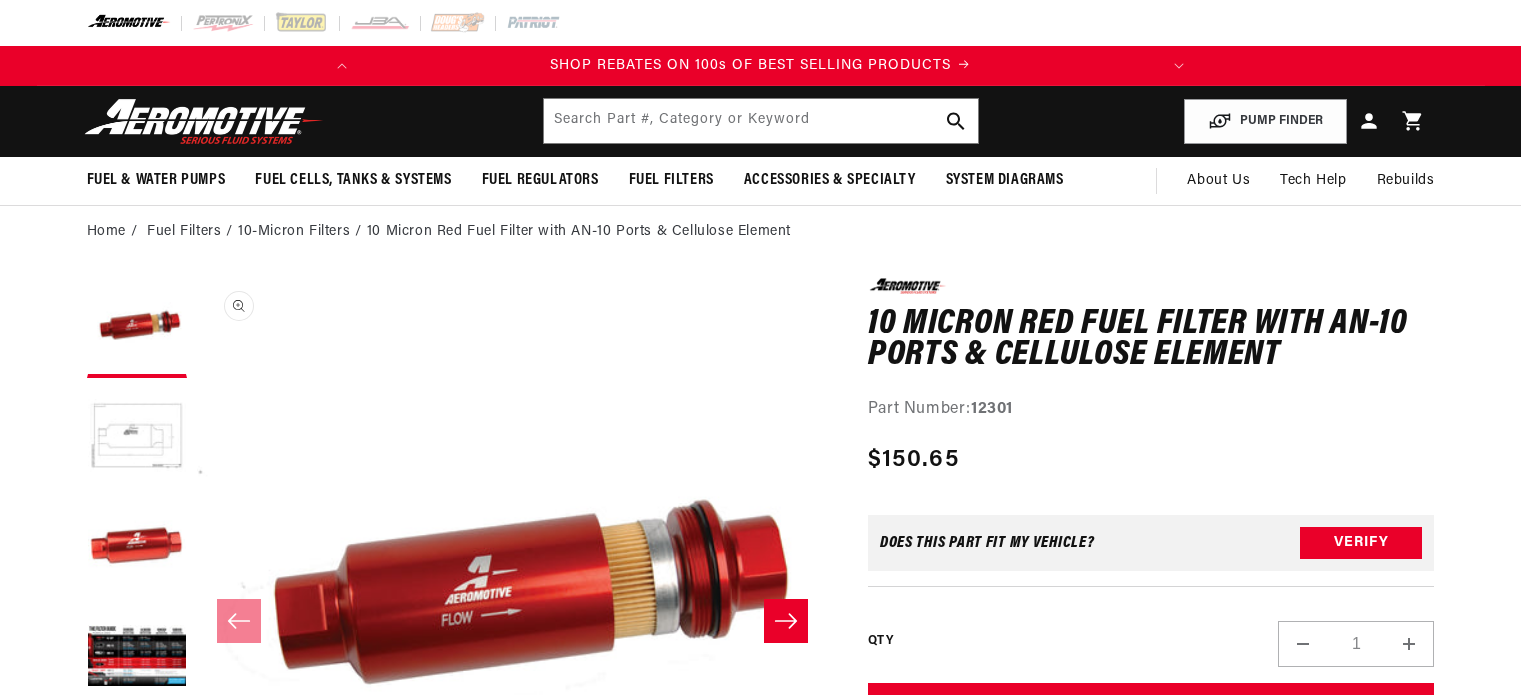 scroll, scrollTop: 0, scrollLeft: 0, axis: both 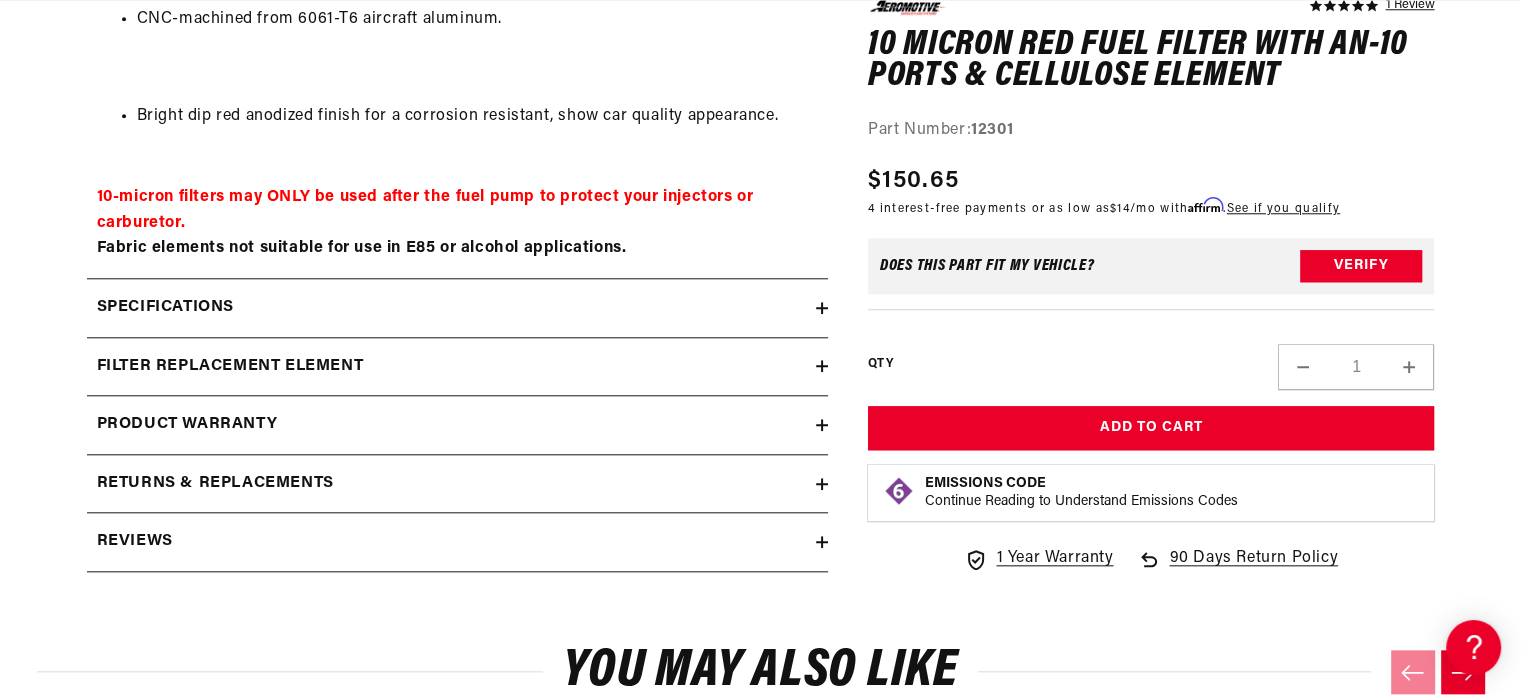 click 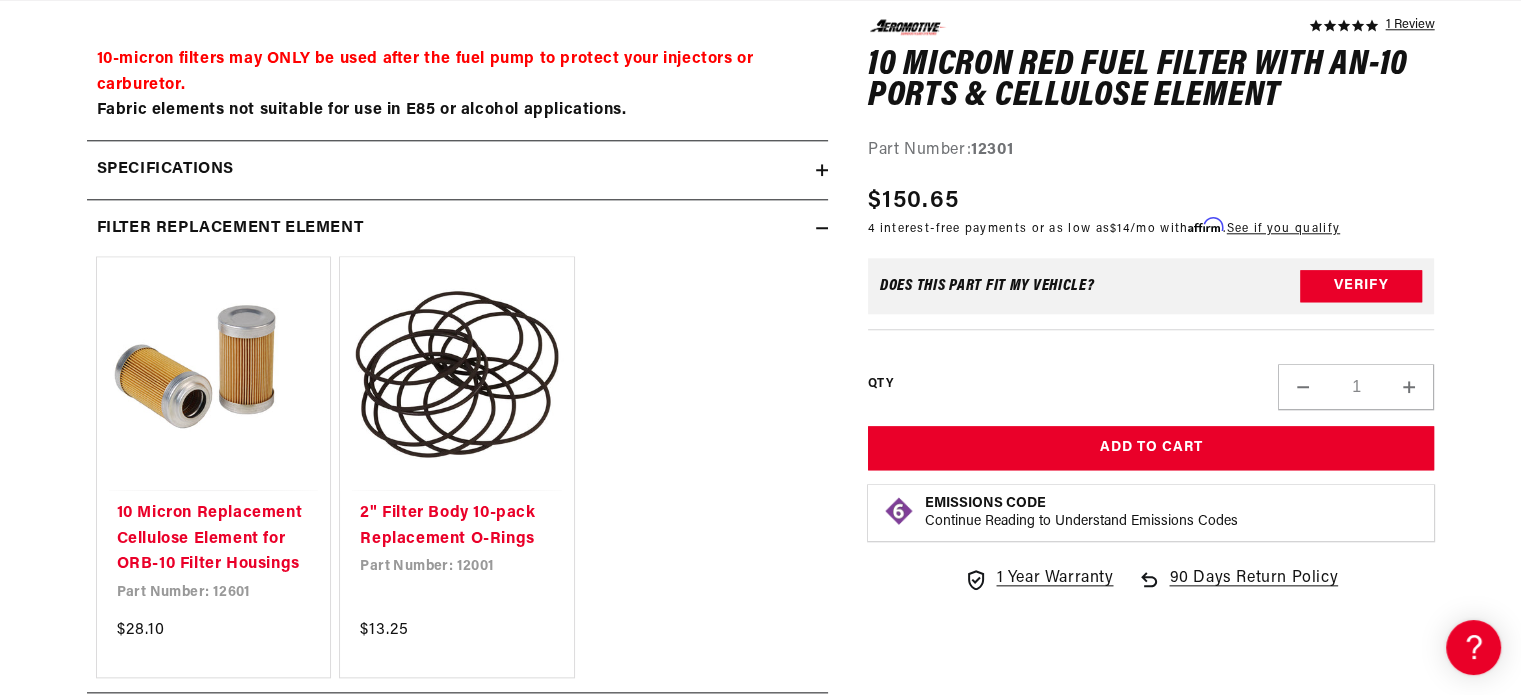 scroll, scrollTop: 2075, scrollLeft: 0, axis: vertical 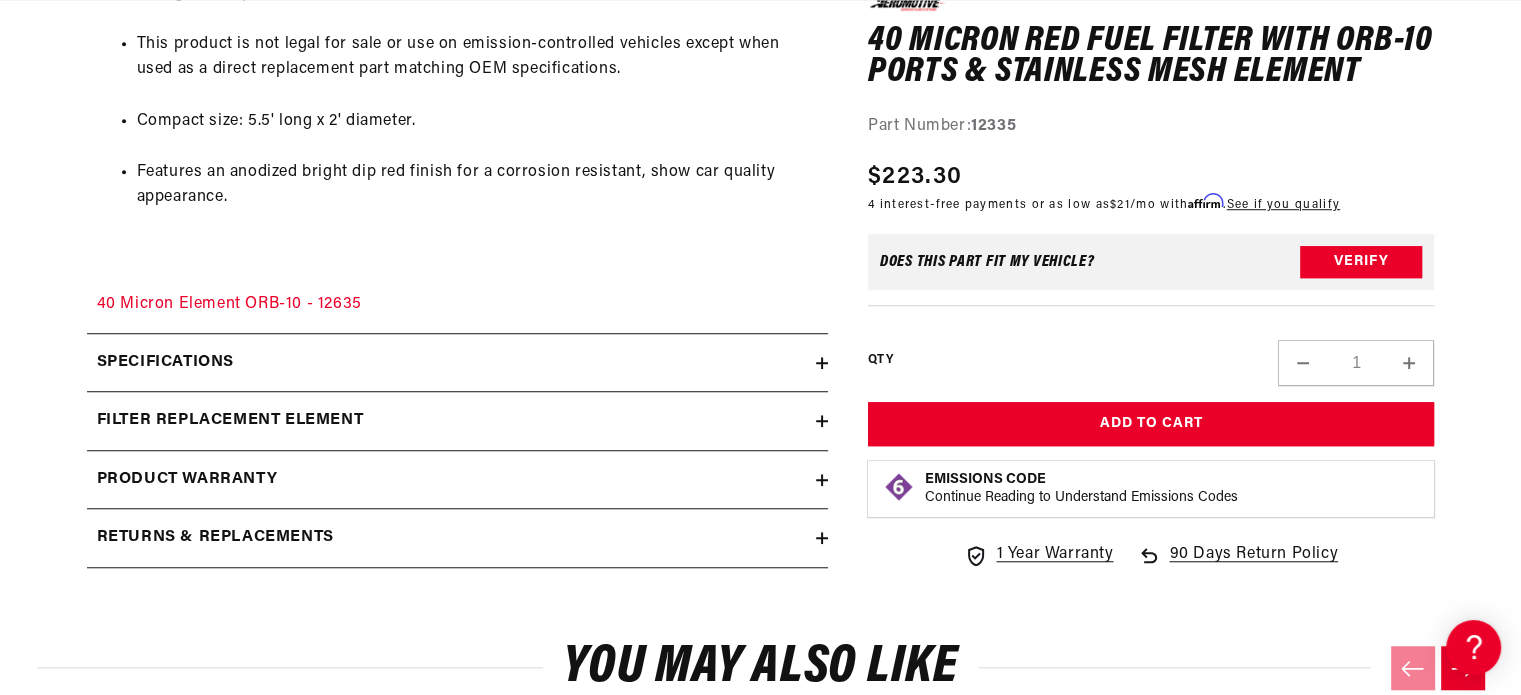 click 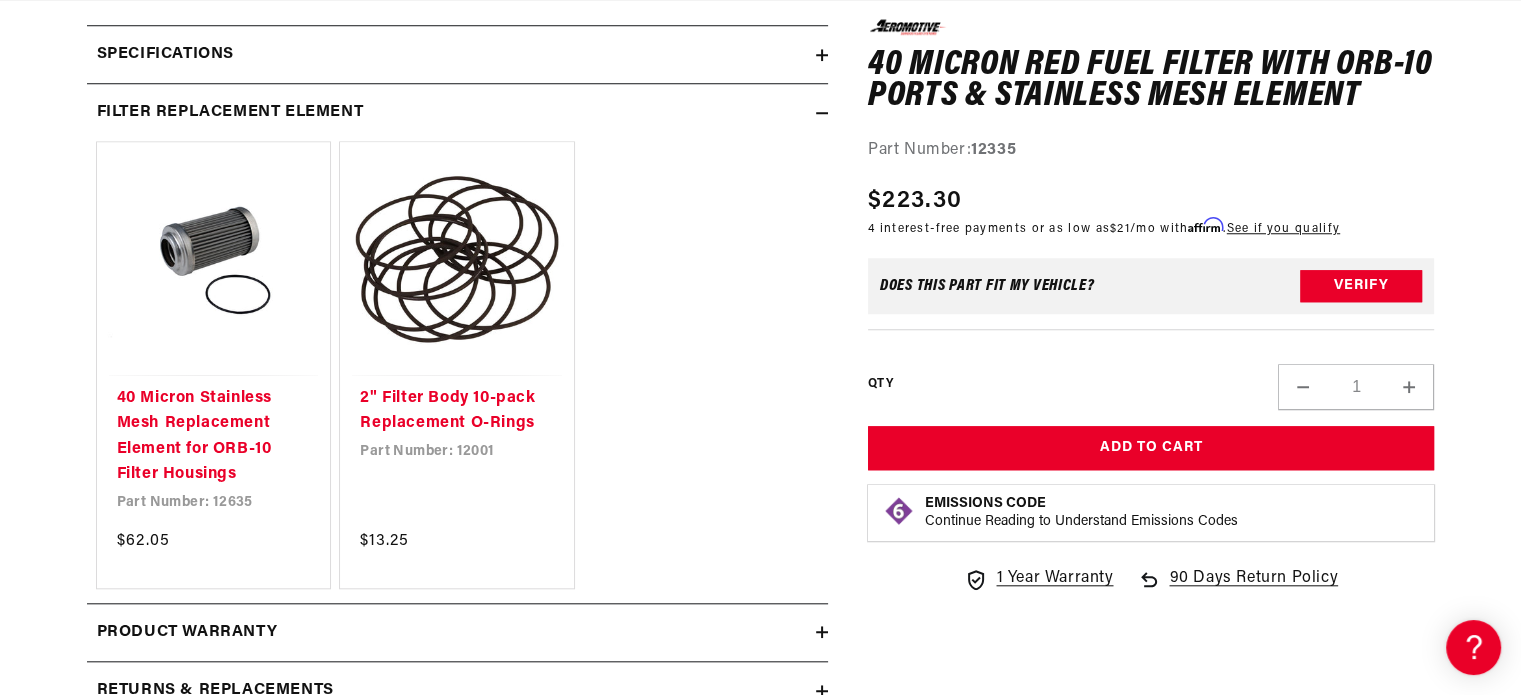 scroll, scrollTop: 1775, scrollLeft: 0, axis: vertical 